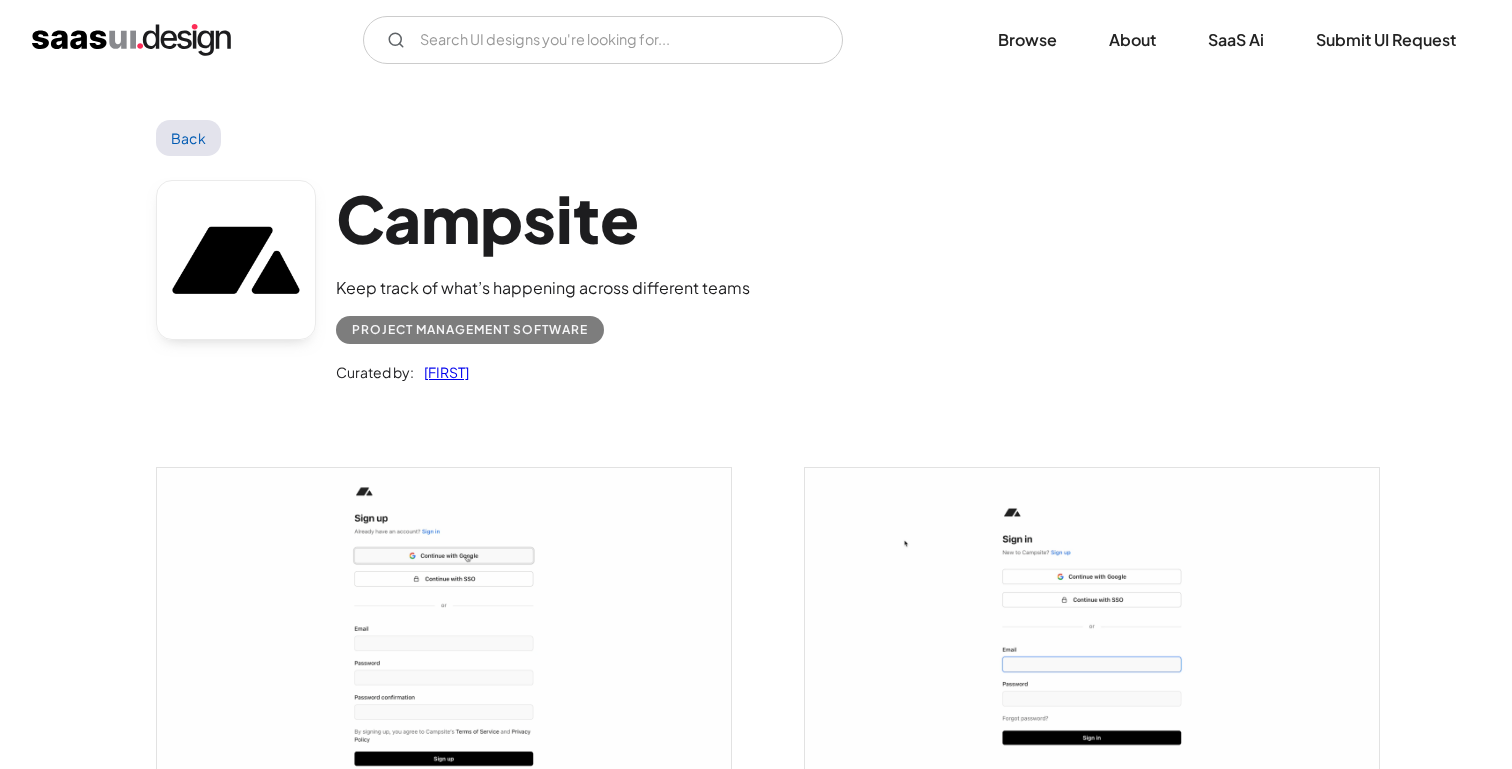 scroll, scrollTop: 0, scrollLeft: 0, axis: both 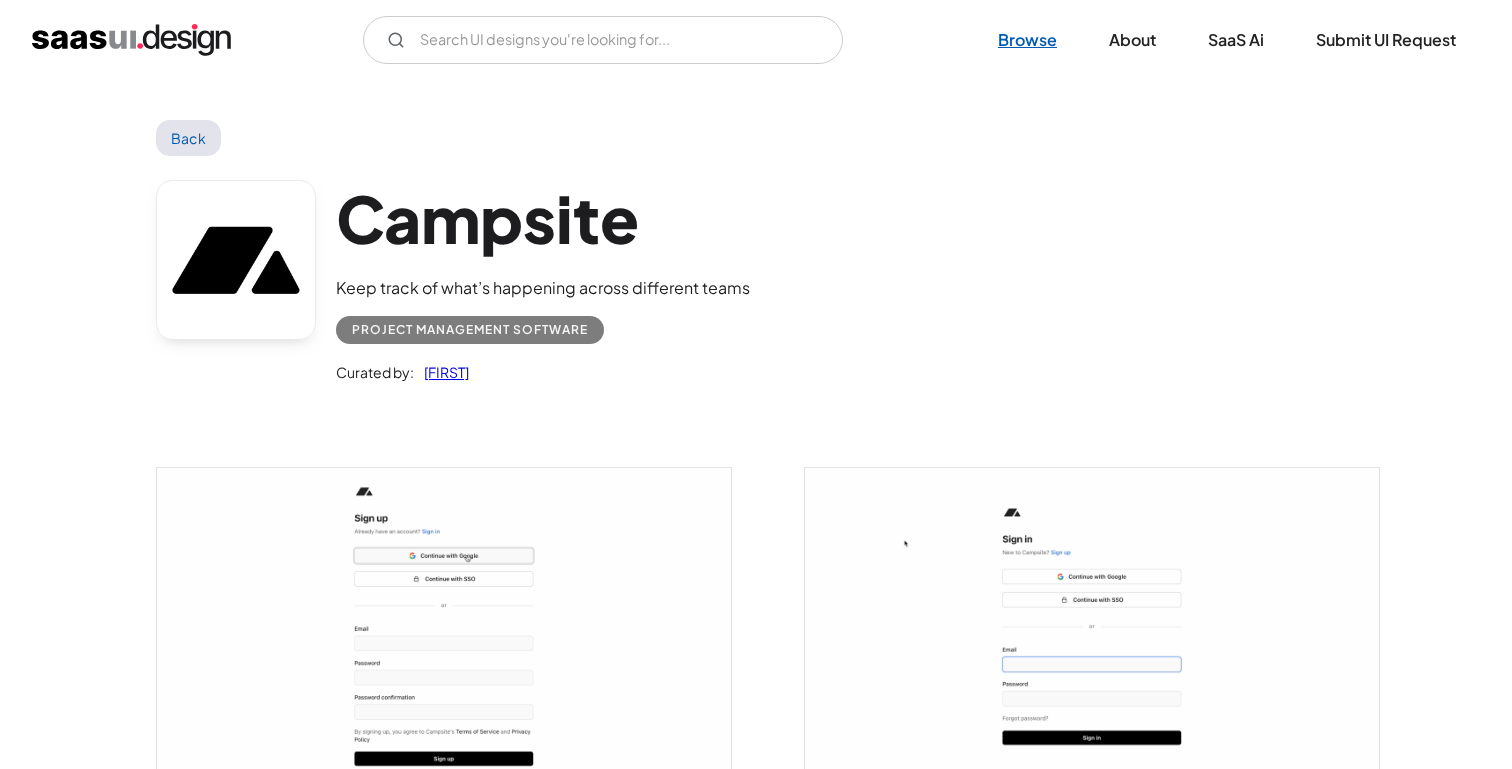 click on "Browse" at bounding box center [1027, 40] 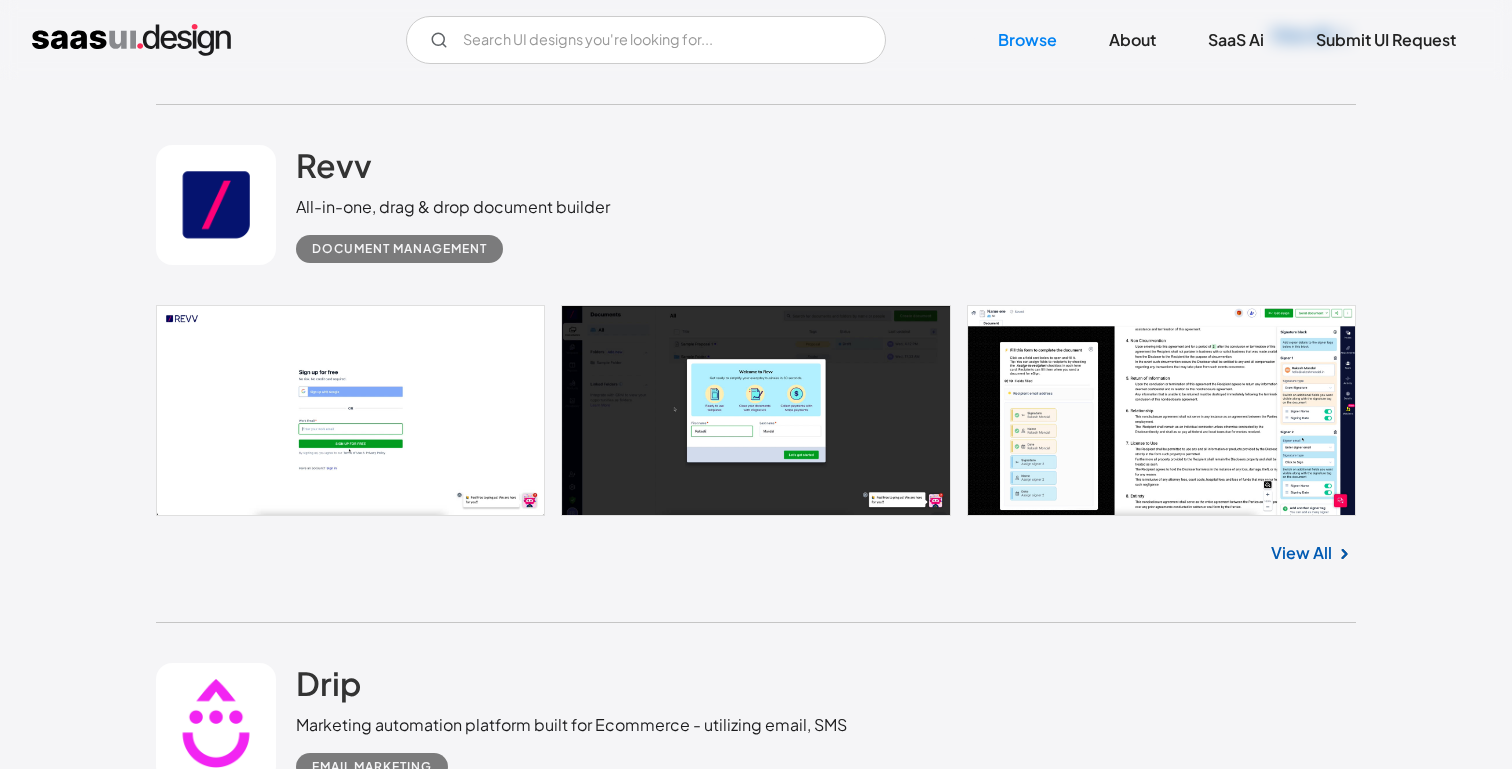 scroll, scrollTop: 1565, scrollLeft: 0, axis: vertical 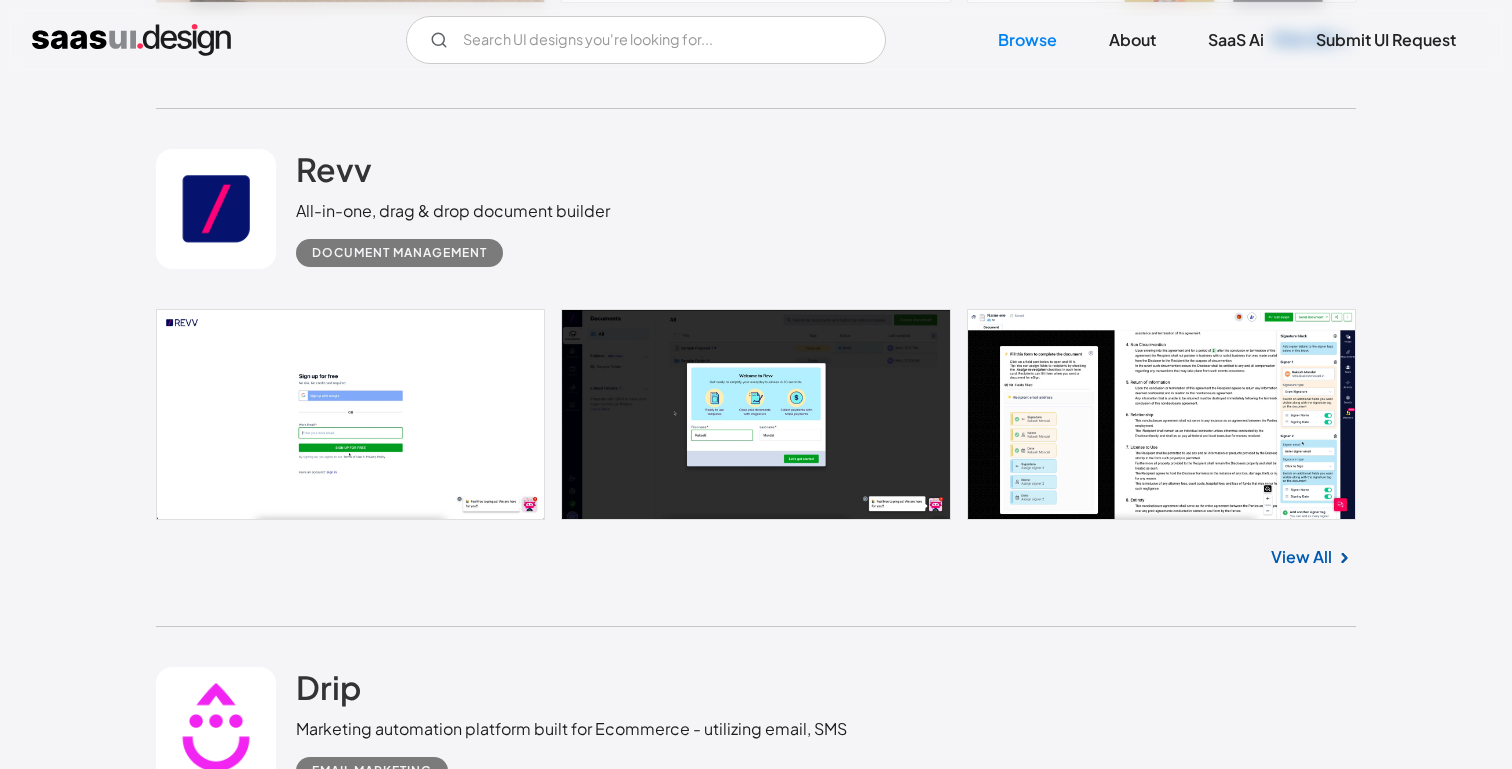 click on "View All" at bounding box center [1301, 557] 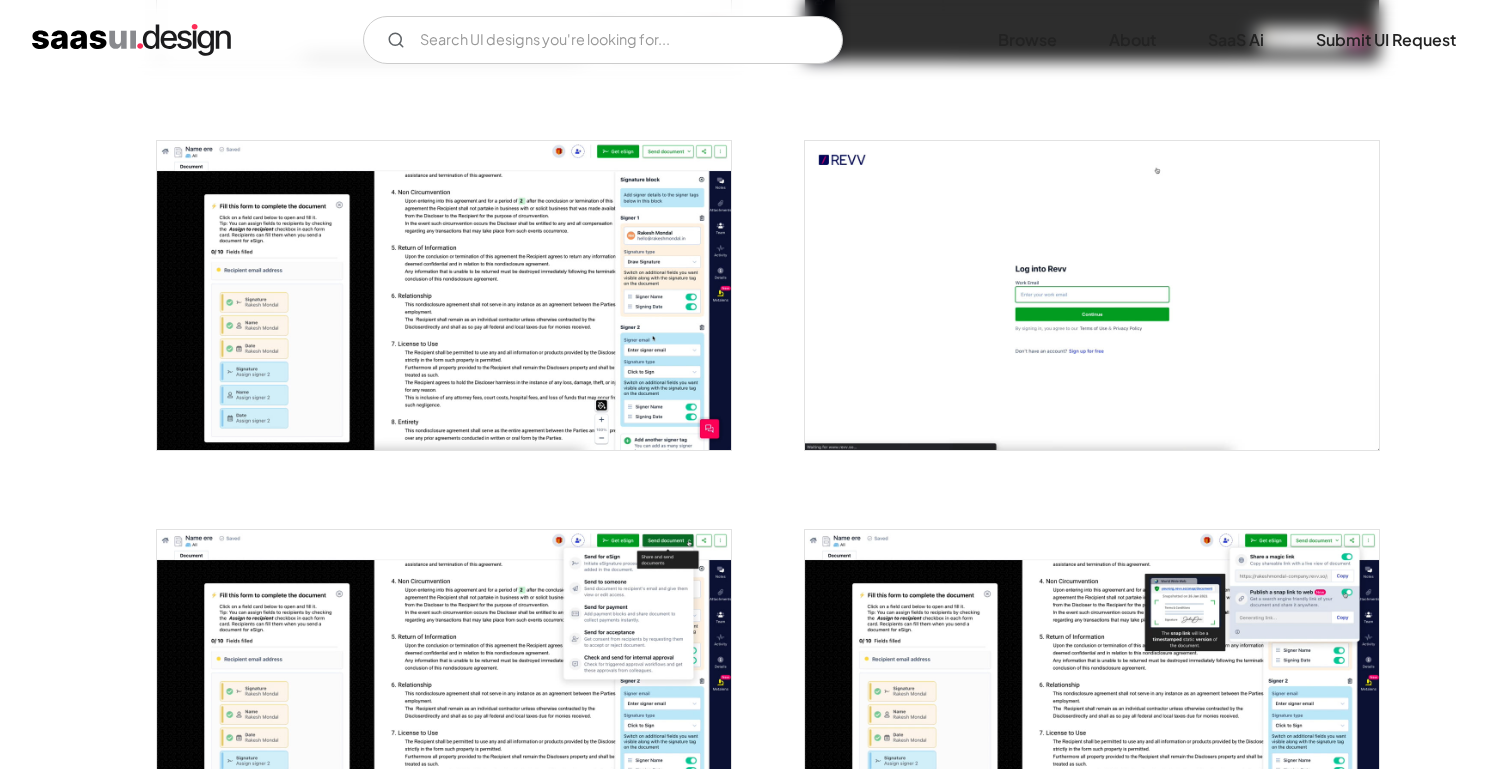 scroll, scrollTop: 725, scrollLeft: 0, axis: vertical 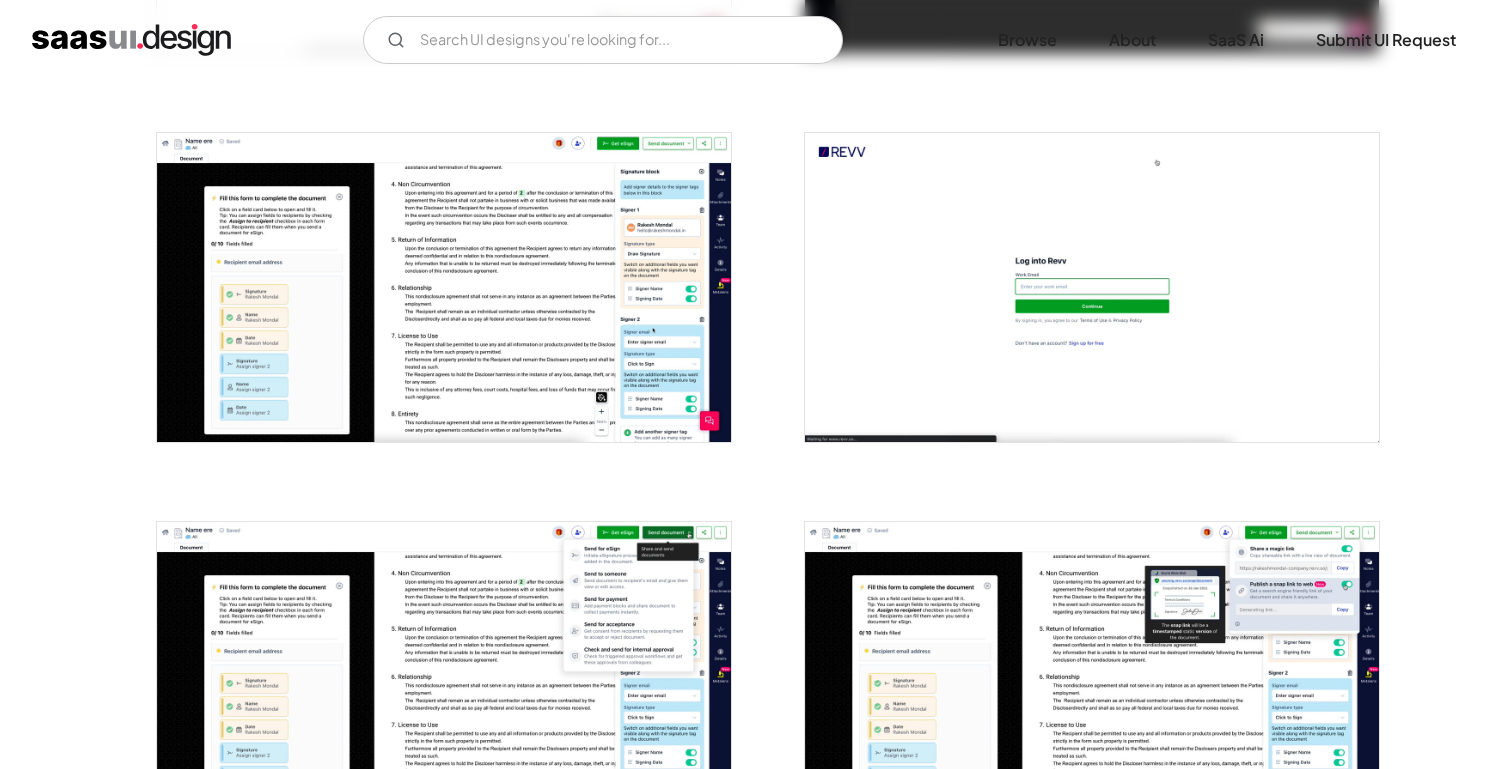 click at bounding box center [444, 287] 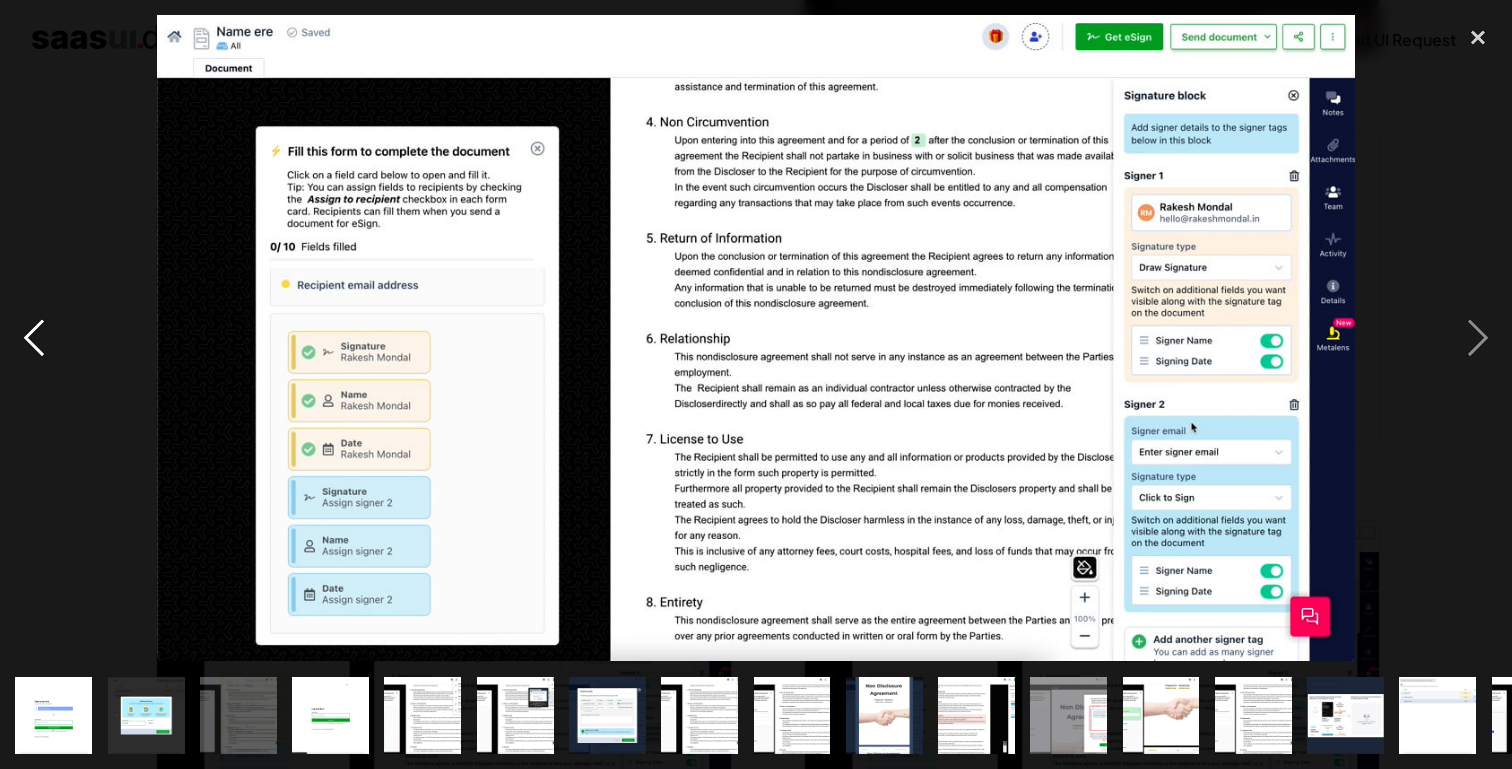 click at bounding box center (34, 338) 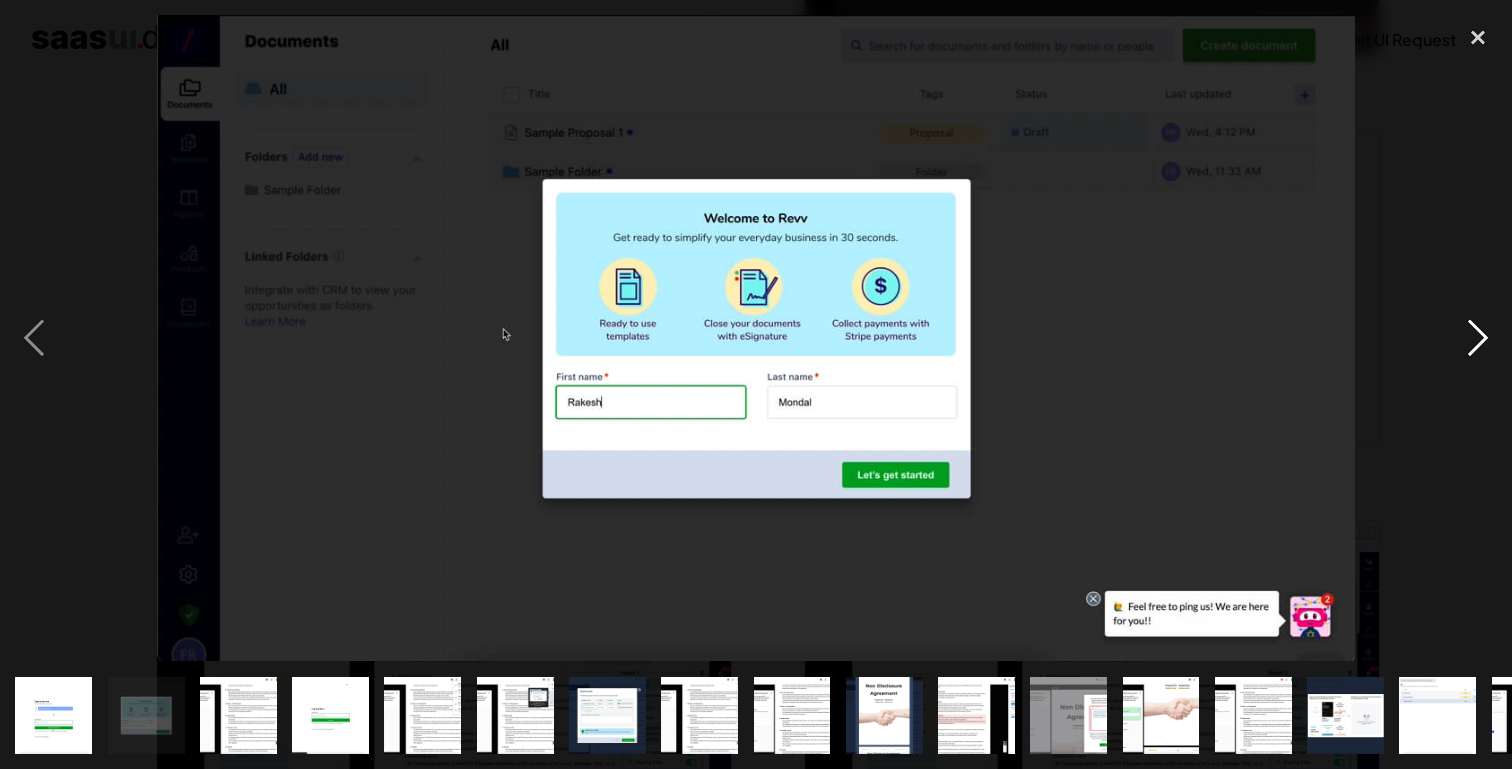 click at bounding box center [1478, 338] 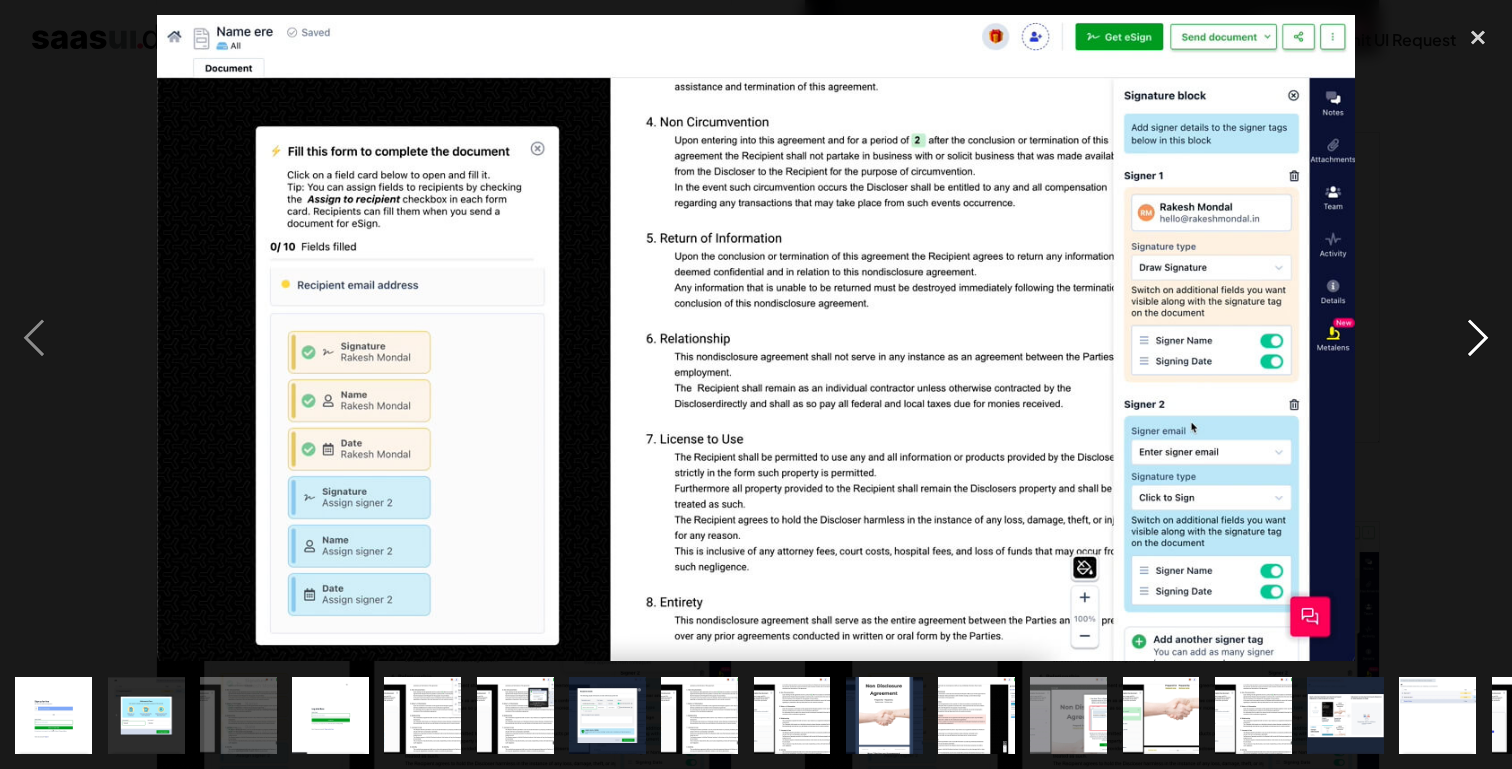 click at bounding box center [1478, 338] 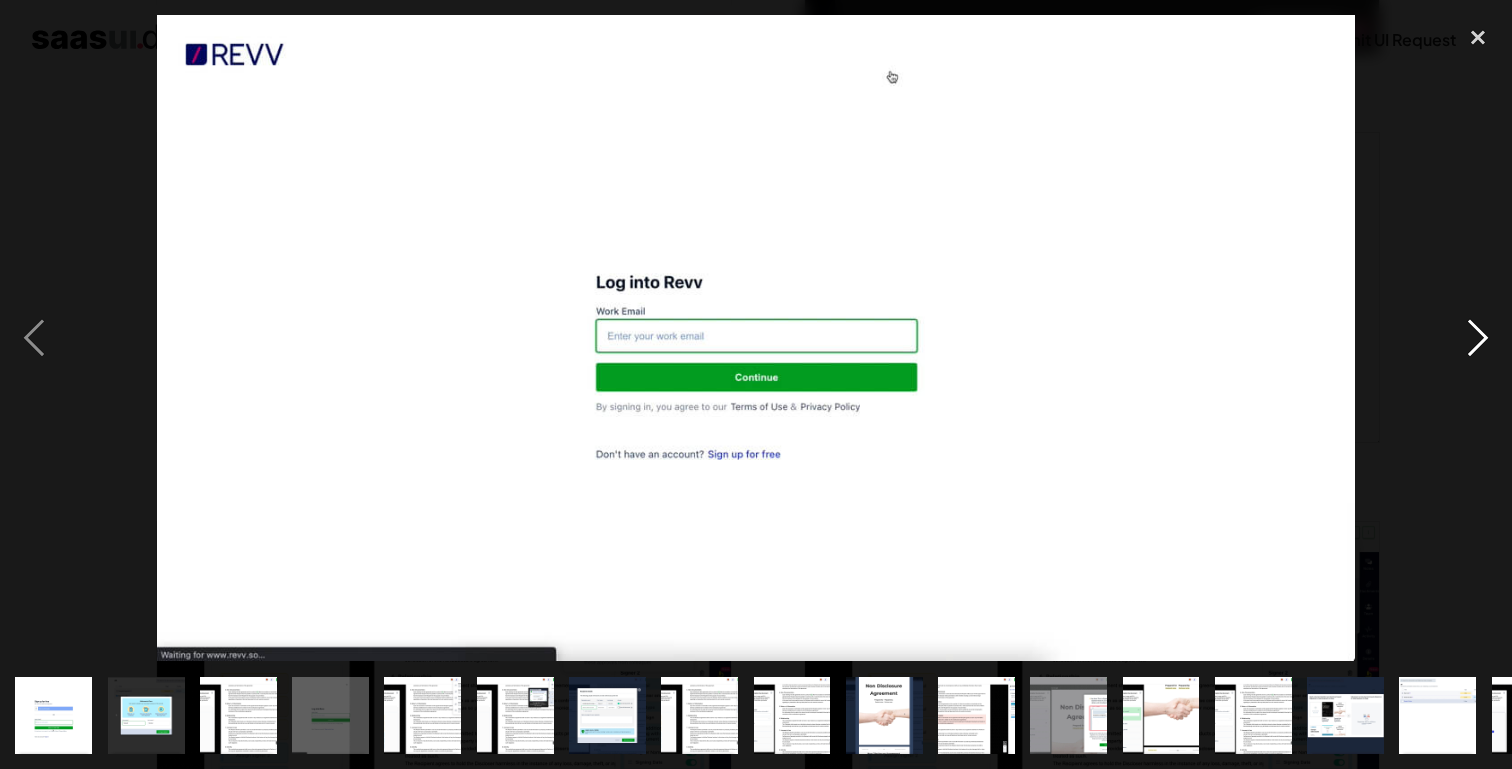 click at bounding box center [1478, 338] 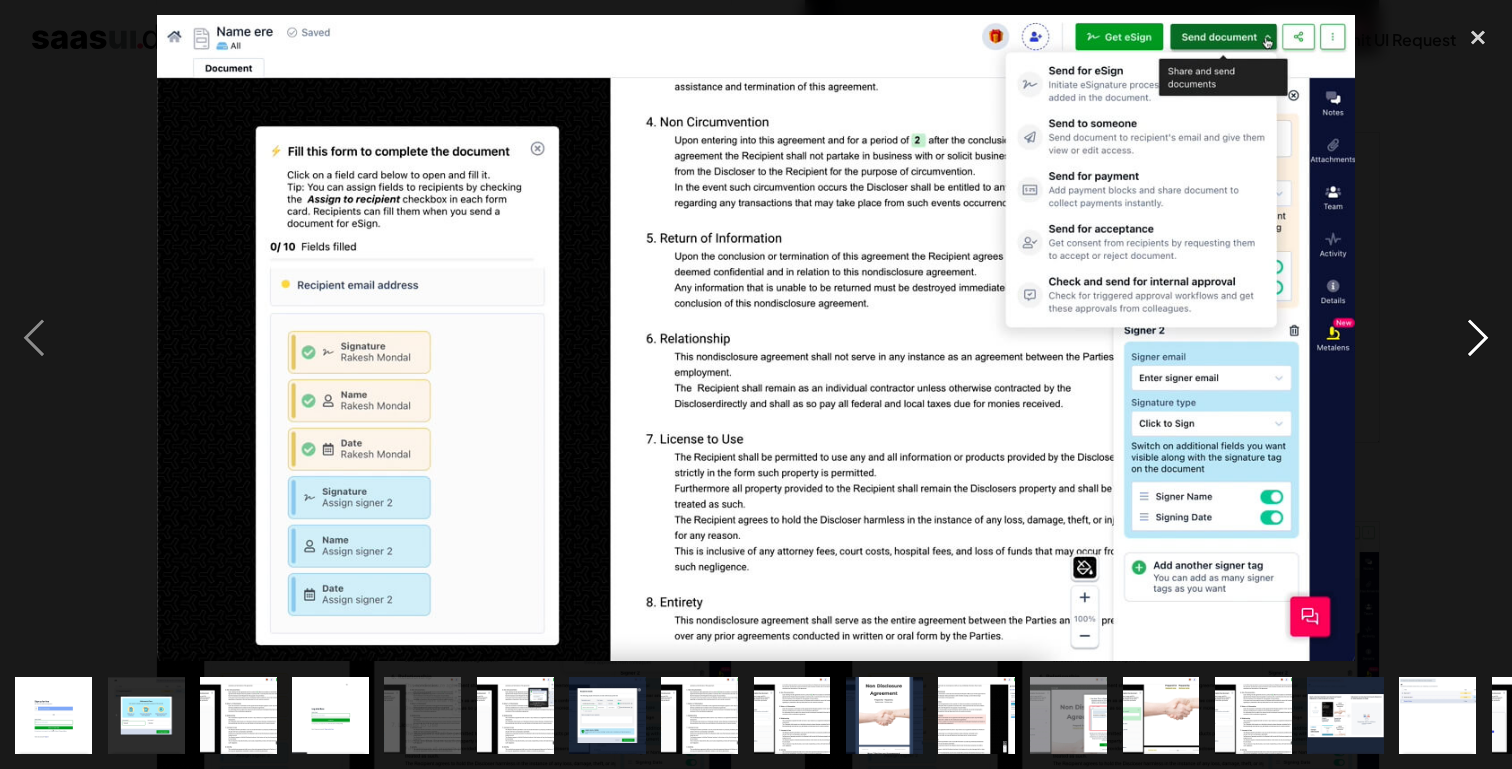 click at bounding box center (1478, 338) 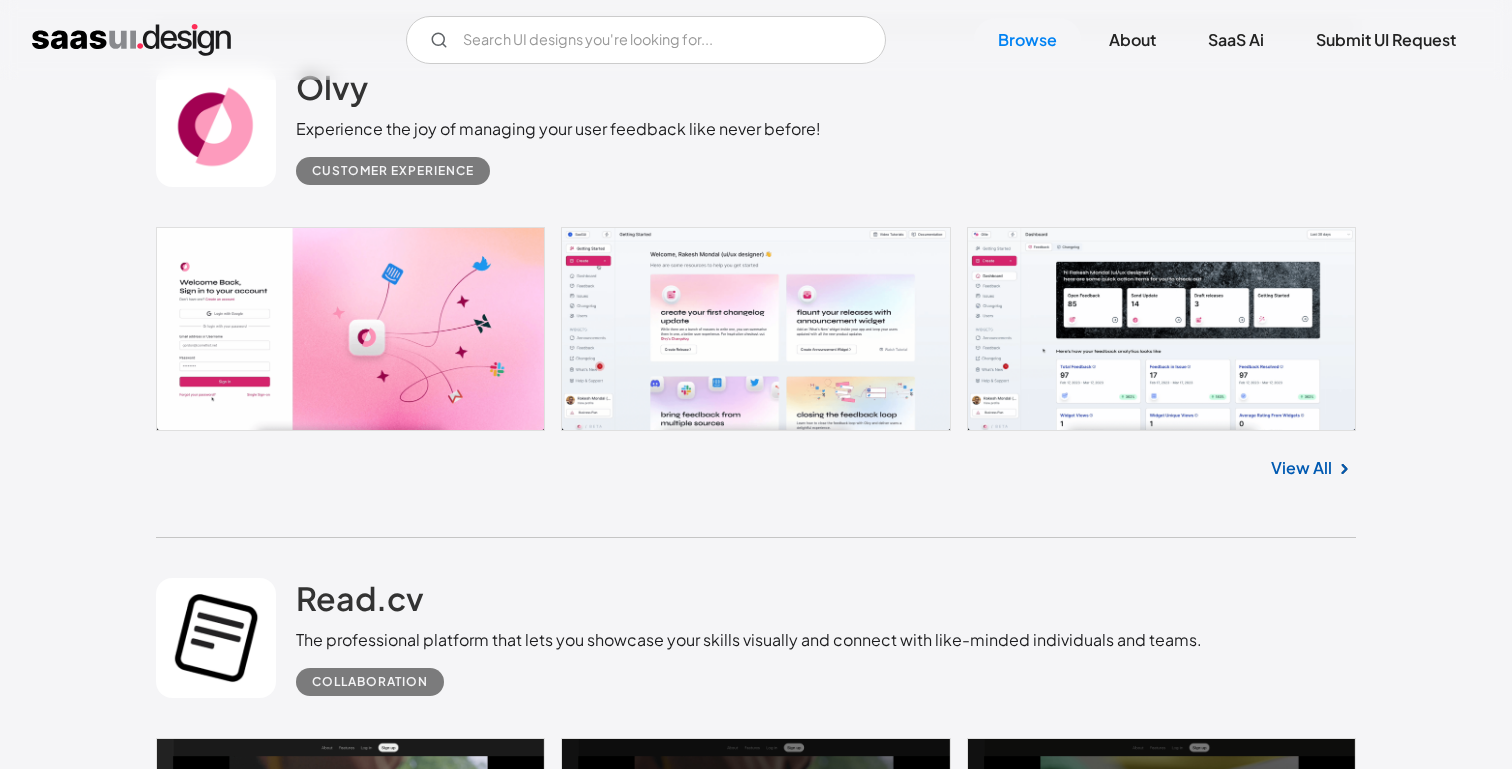 scroll, scrollTop: 4263, scrollLeft: 0, axis: vertical 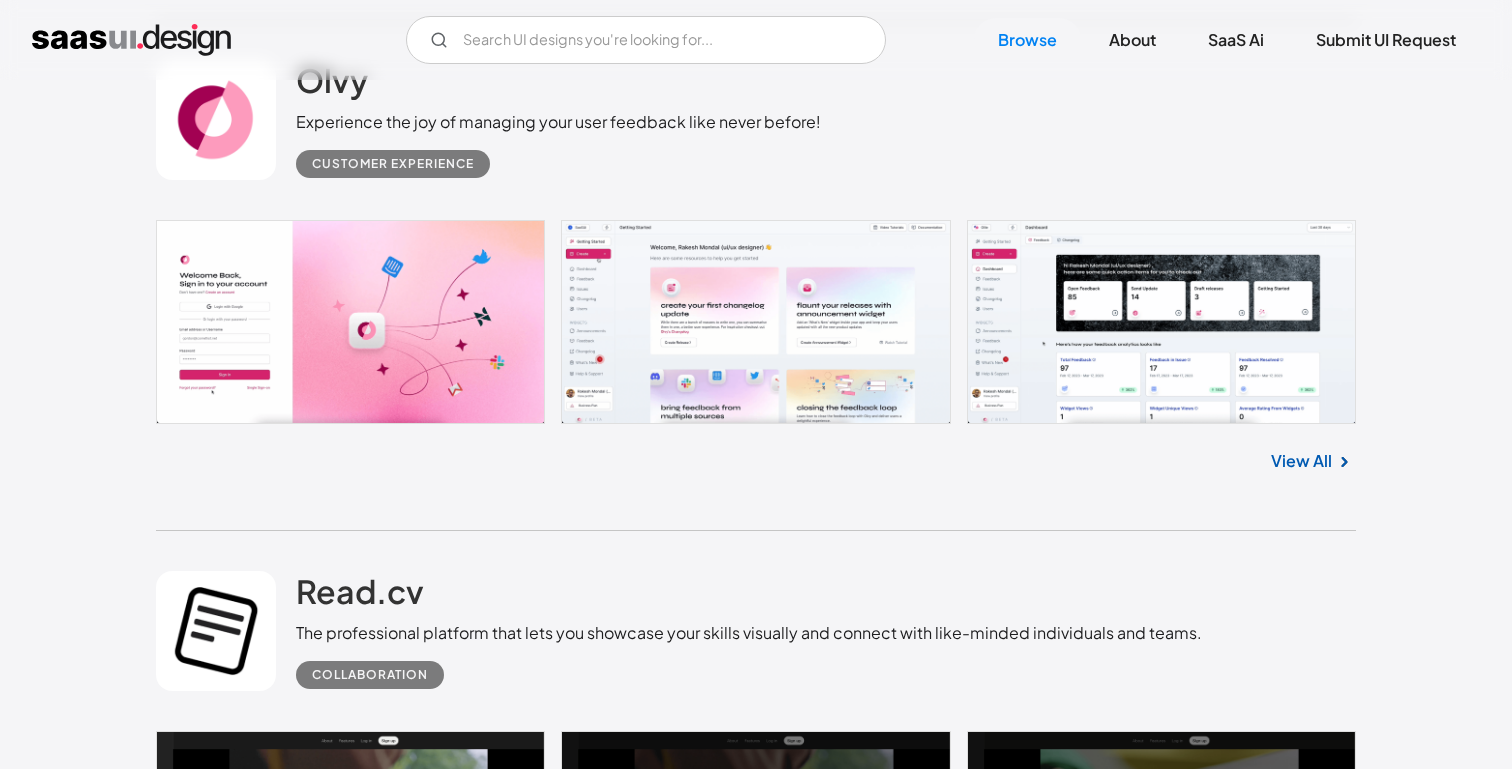 click at bounding box center [756, 322] 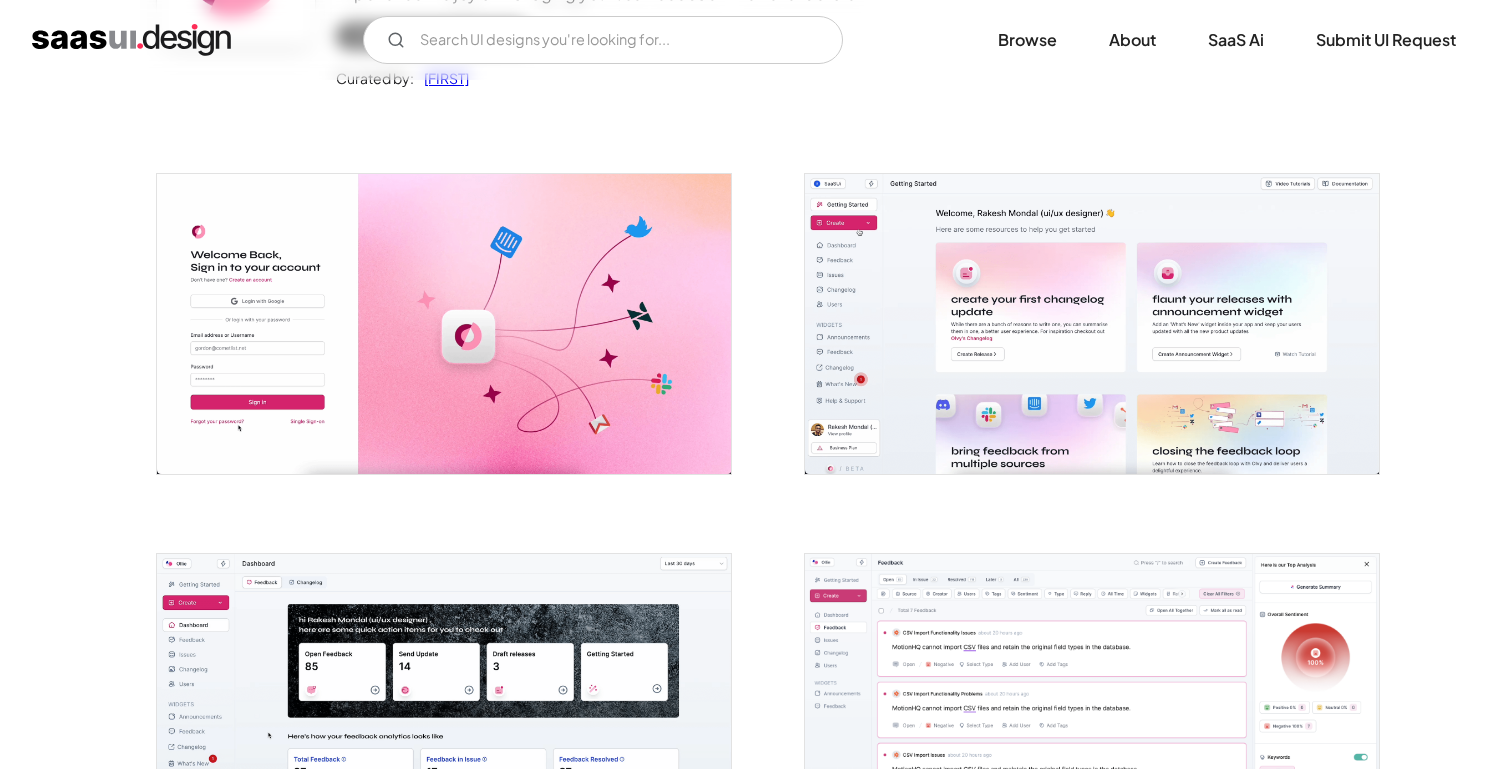 scroll, scrollTop: 0, scrollLeft: 0, axis: both 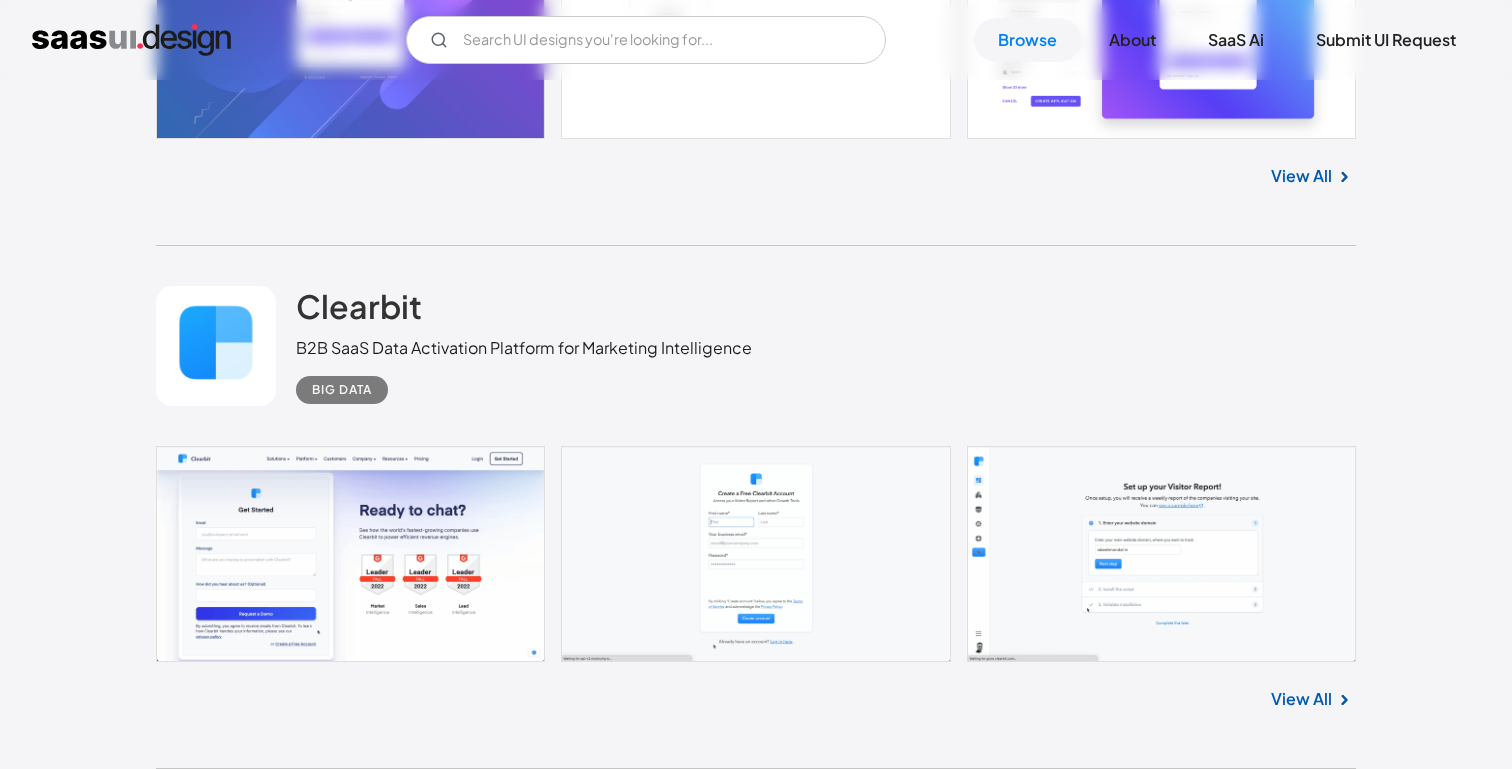 click on "View All" at bounding box center [1301, 1218] 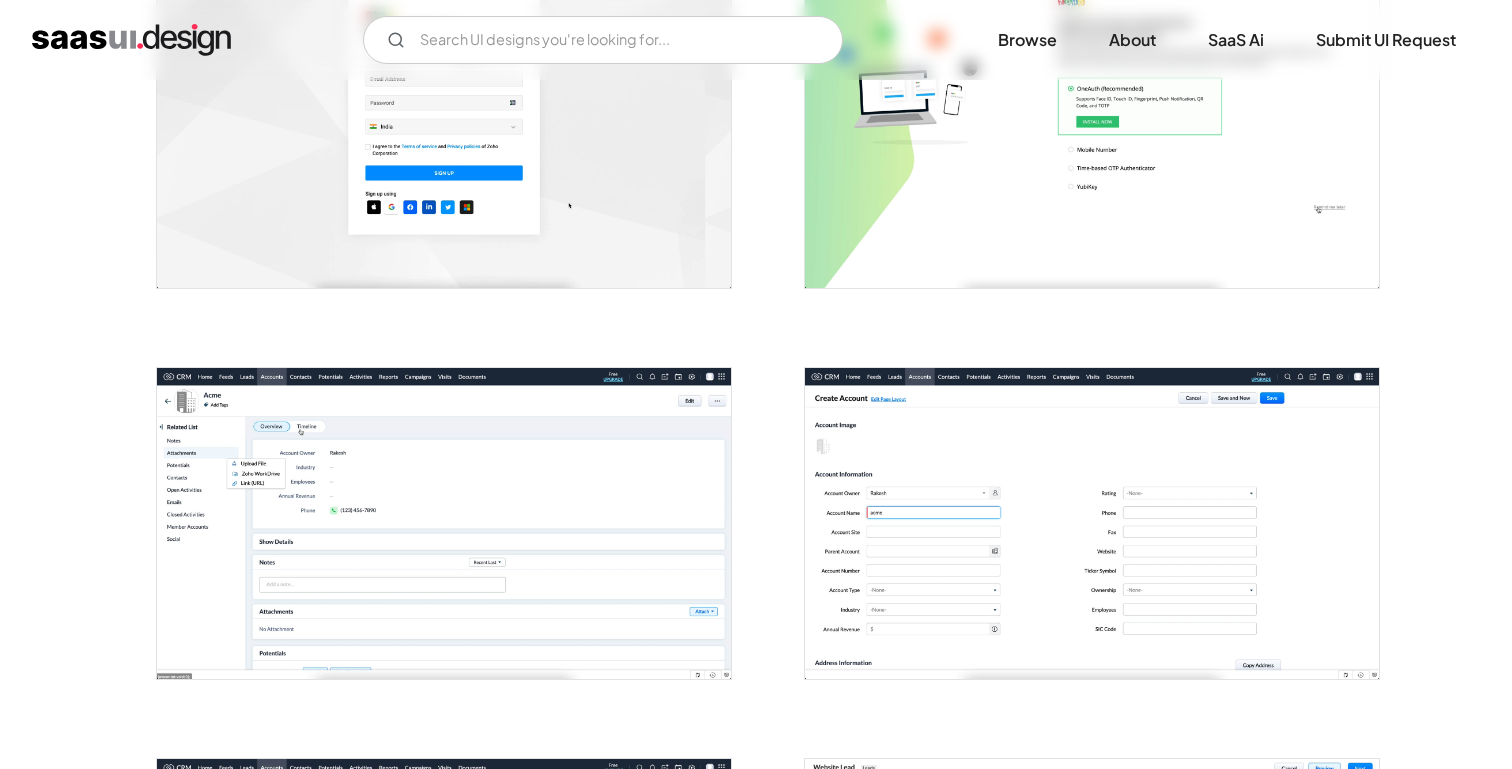 scroll, scrollTop: 332, scrollLeft: 0, axis: vertical 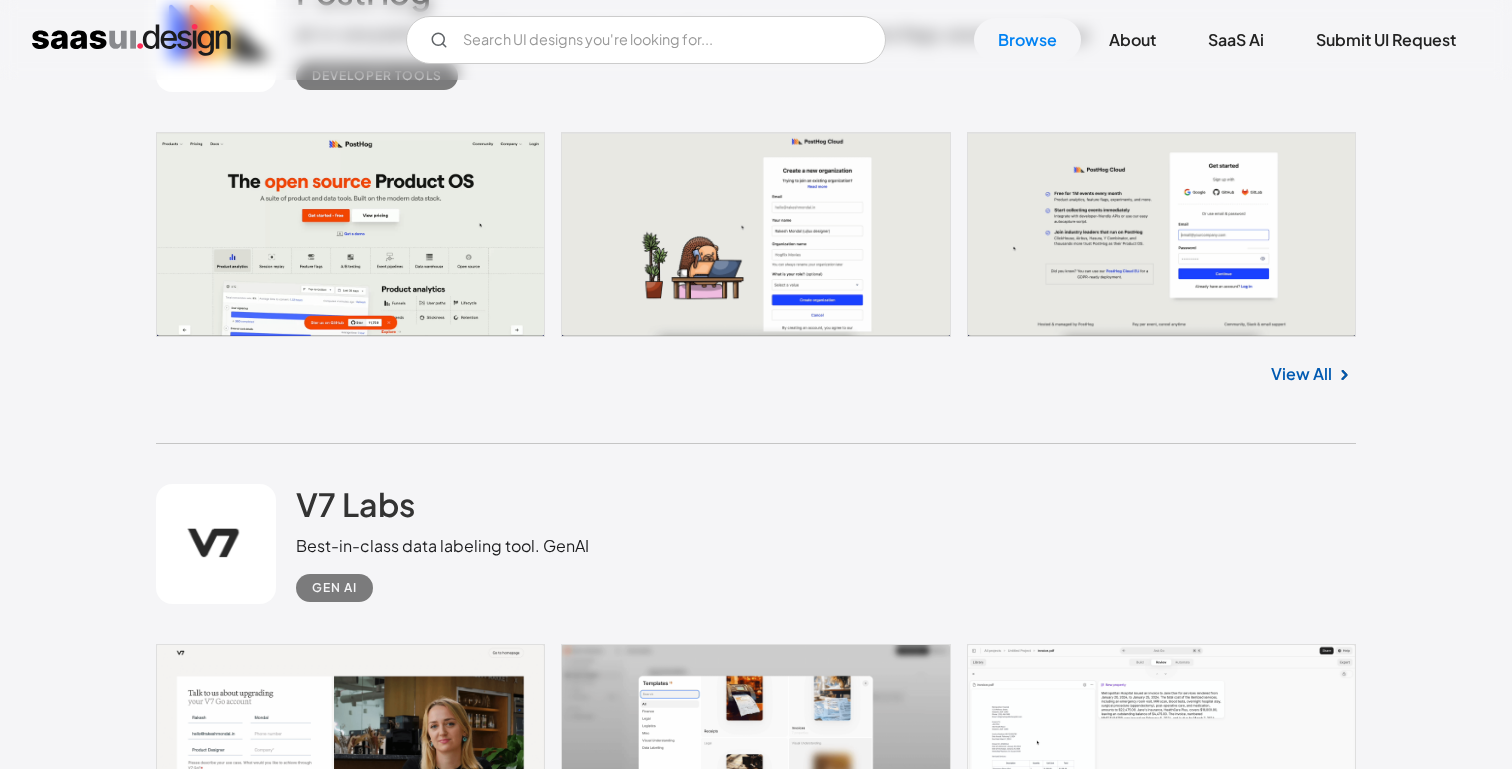 click on "View All" at bounding box center [1301, 1463] 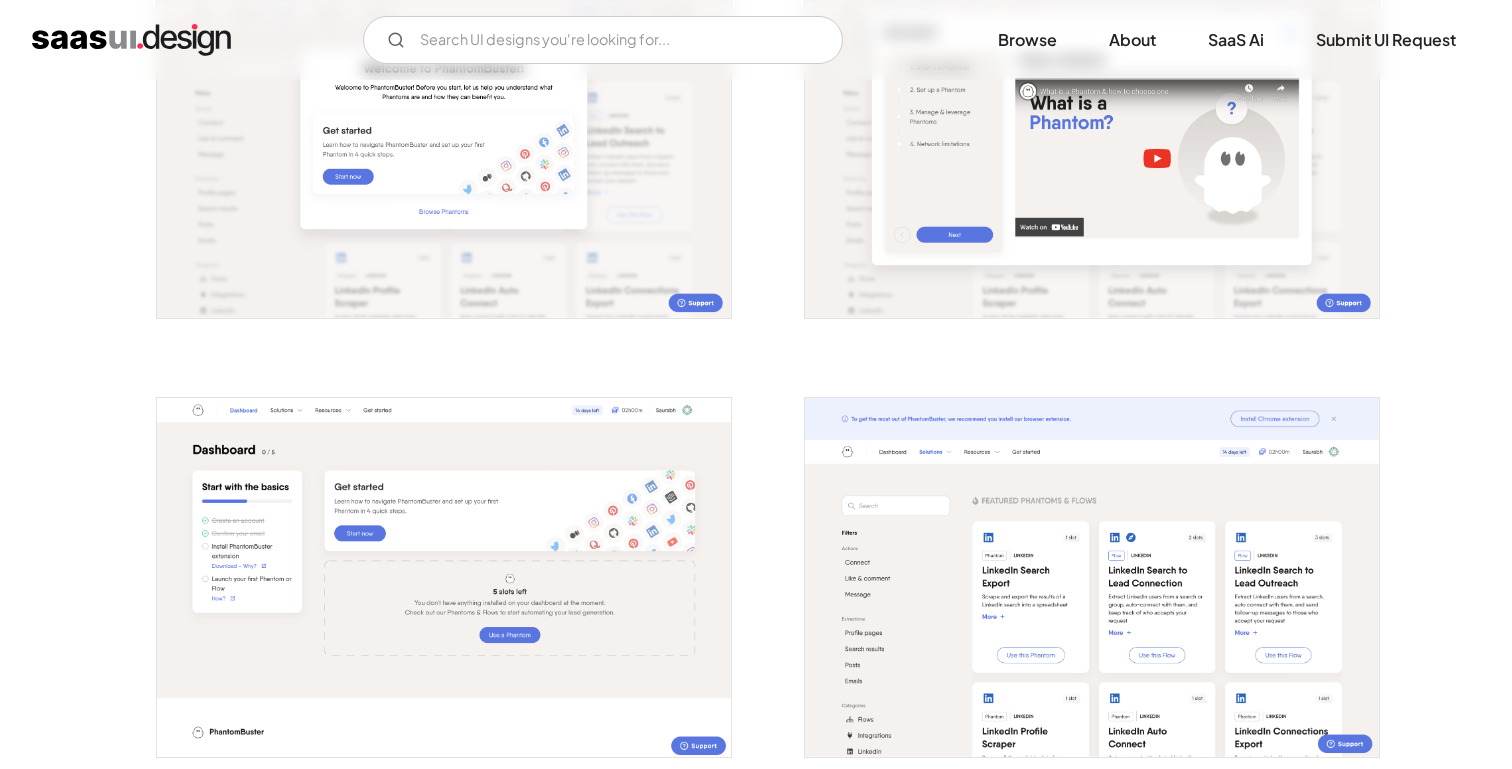 scroll, scrollTop: 819, scrollLeft: 0, axis: vertical 